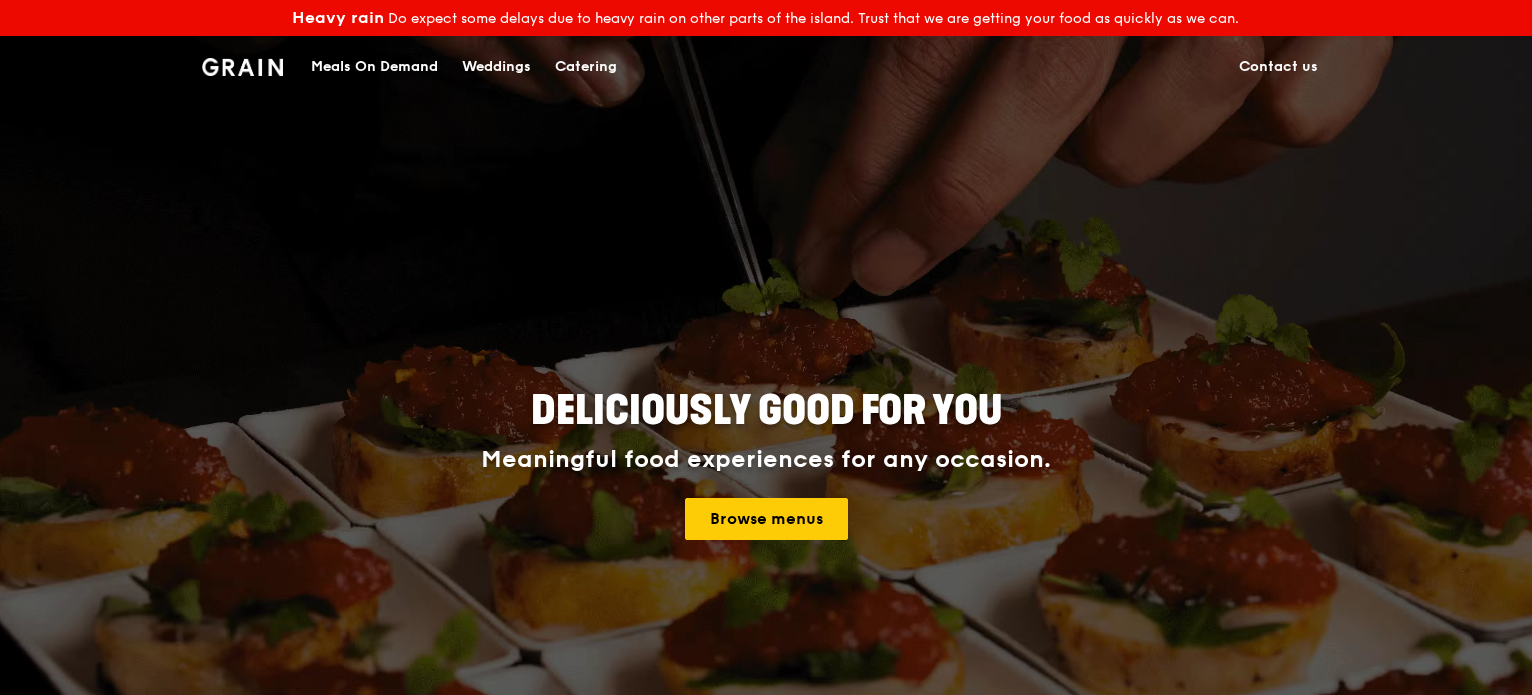 scroll, scrollTop: 0, scrollLeft: 0, axis: both 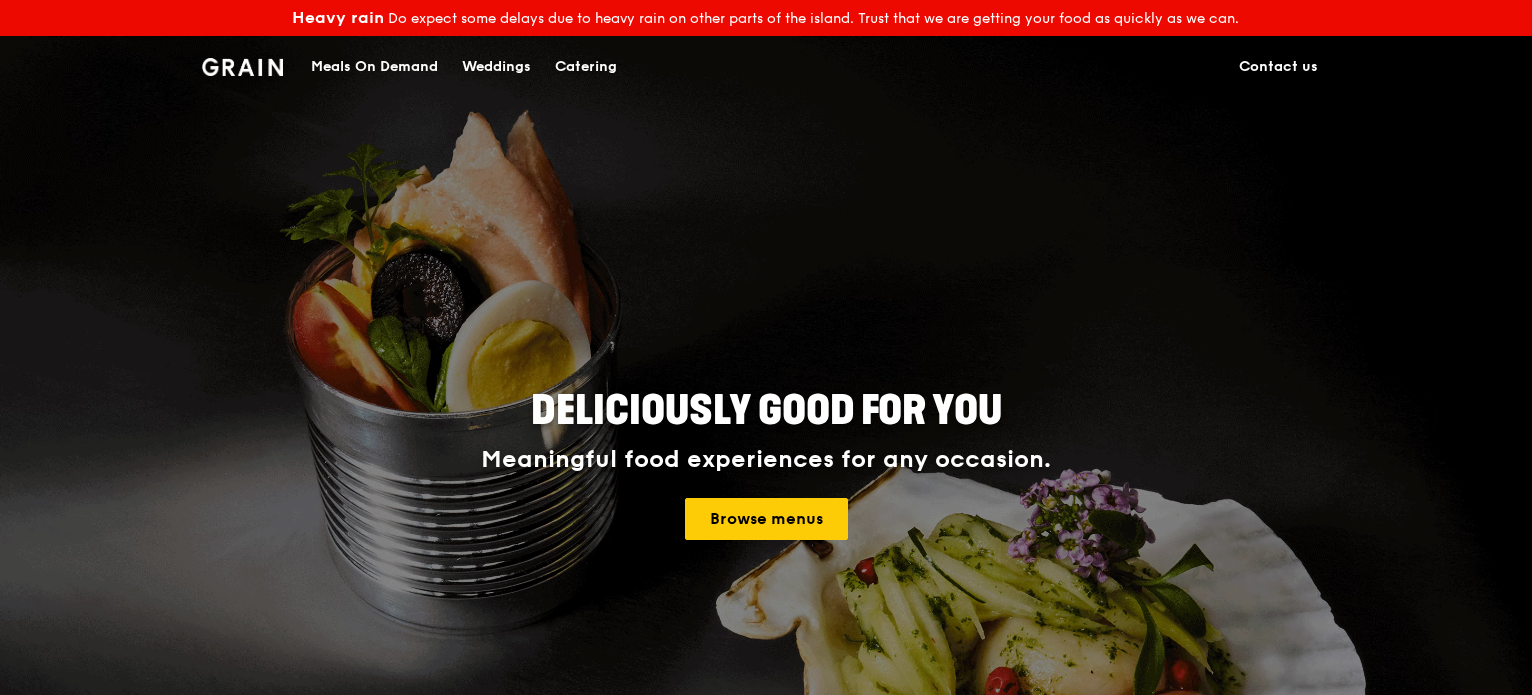 click on "Catering" at bounding box center [586, 67] 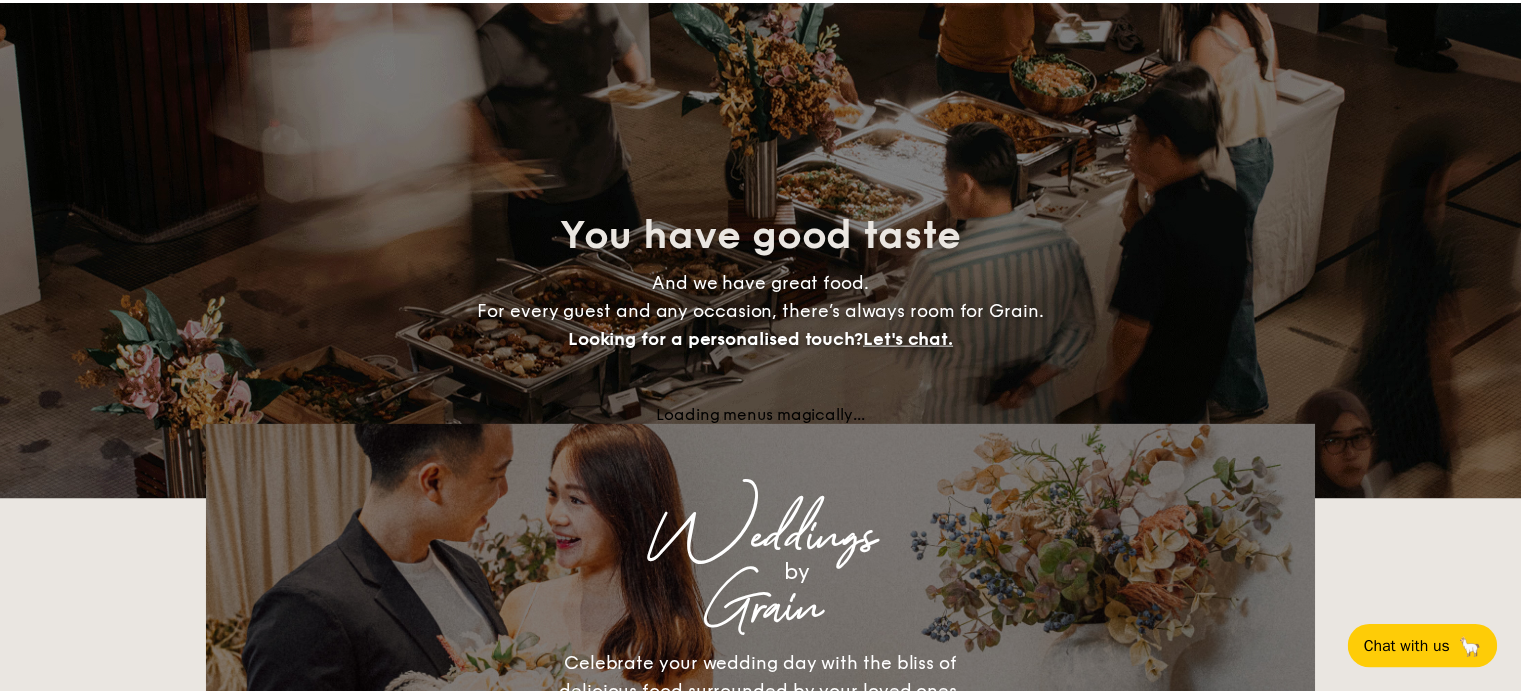 scroll, scrollTop: 0, scrollLeft: 0, axis: both 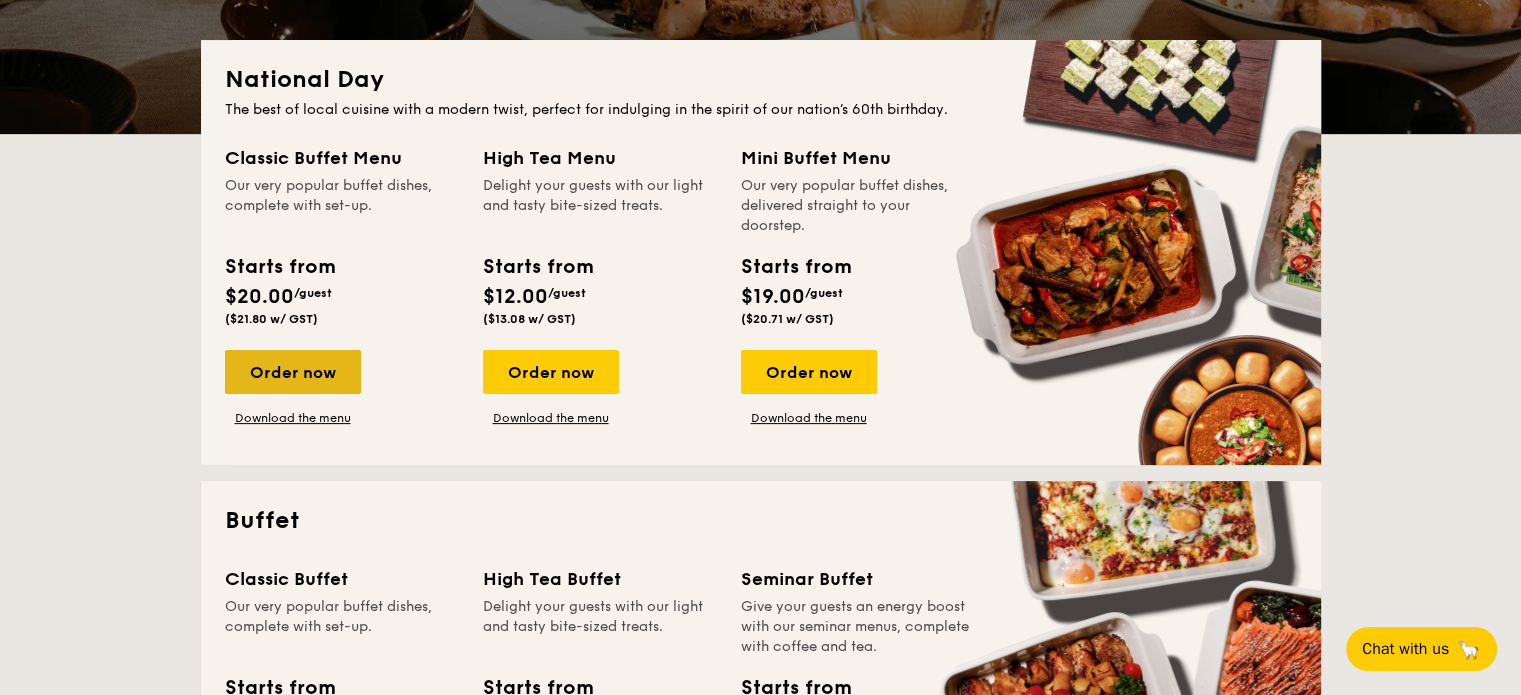 click on "Order now" at bounding box center [293, 372] 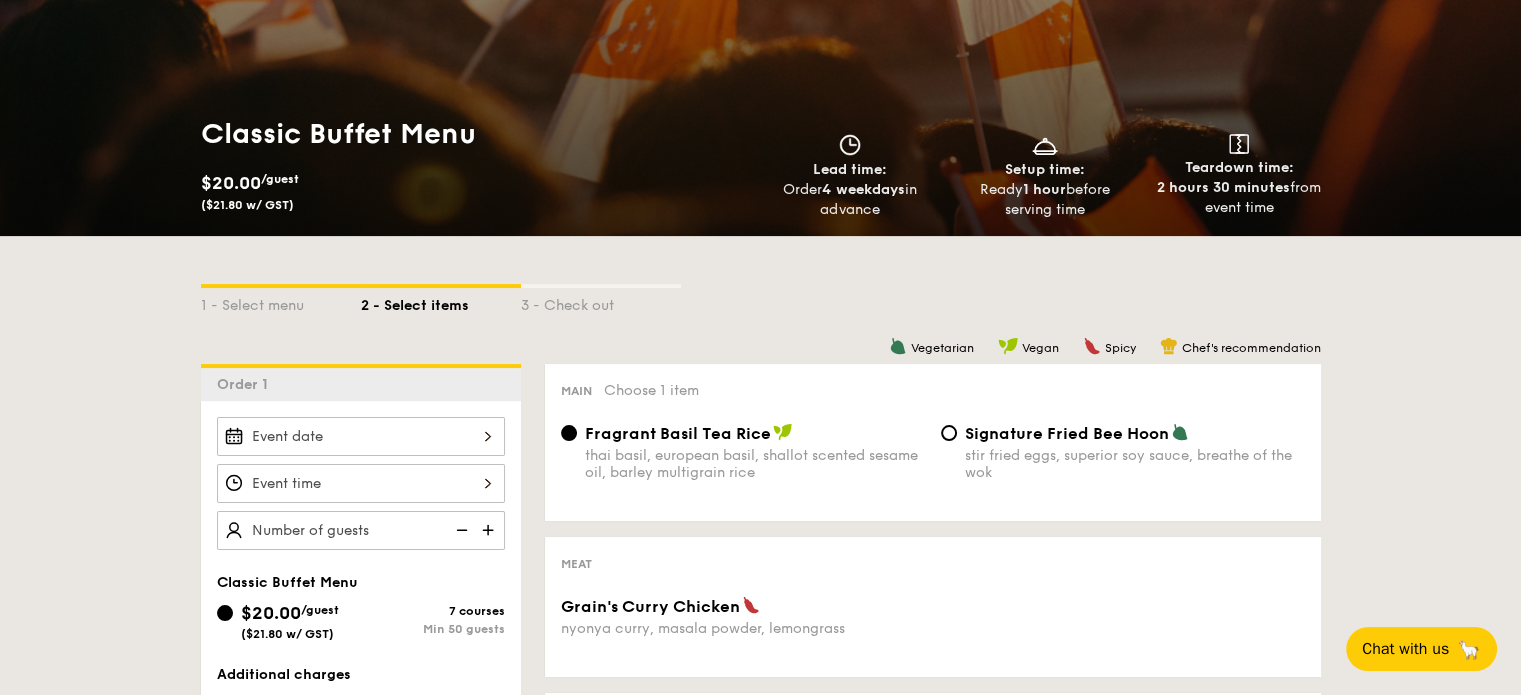 scroll, scrollTop: 0, scrollLeft: 0, axis: both 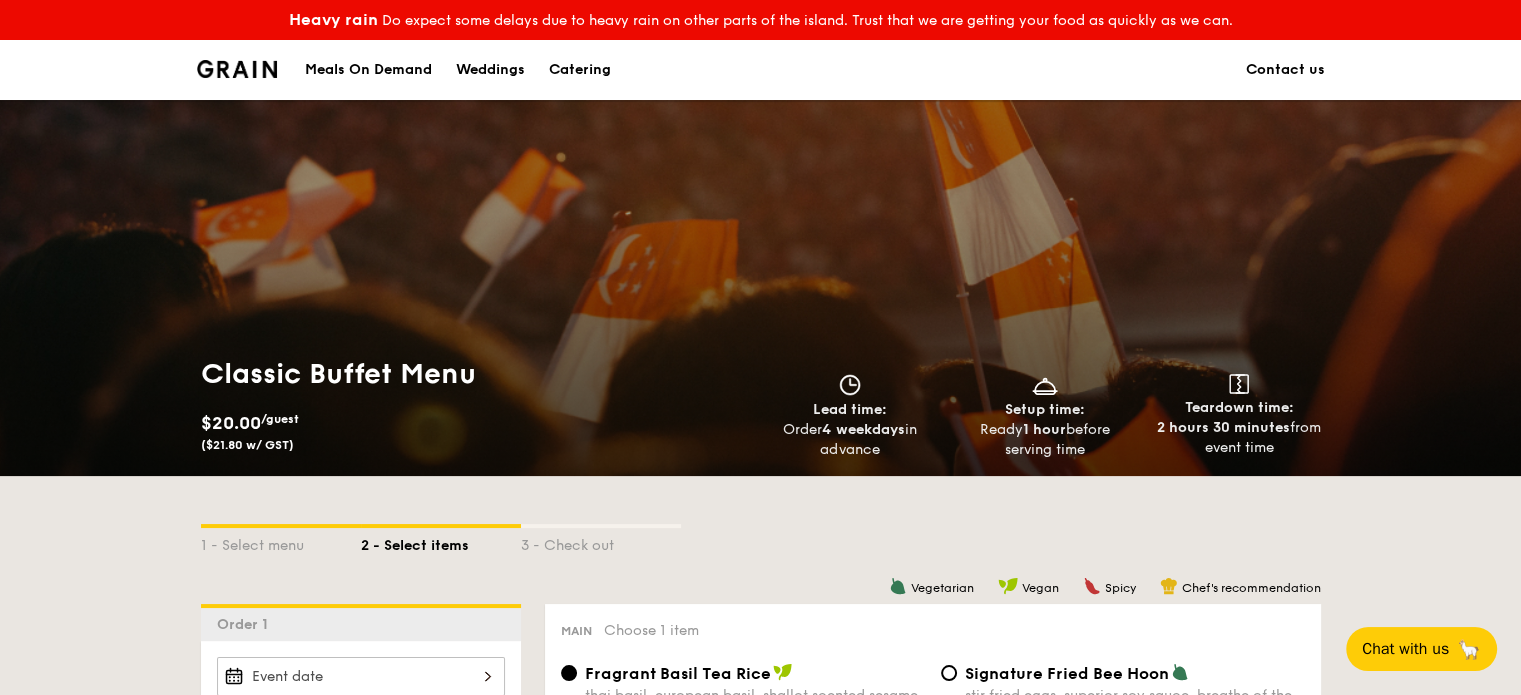 click on "Catering" at bounding box center (580, 70) 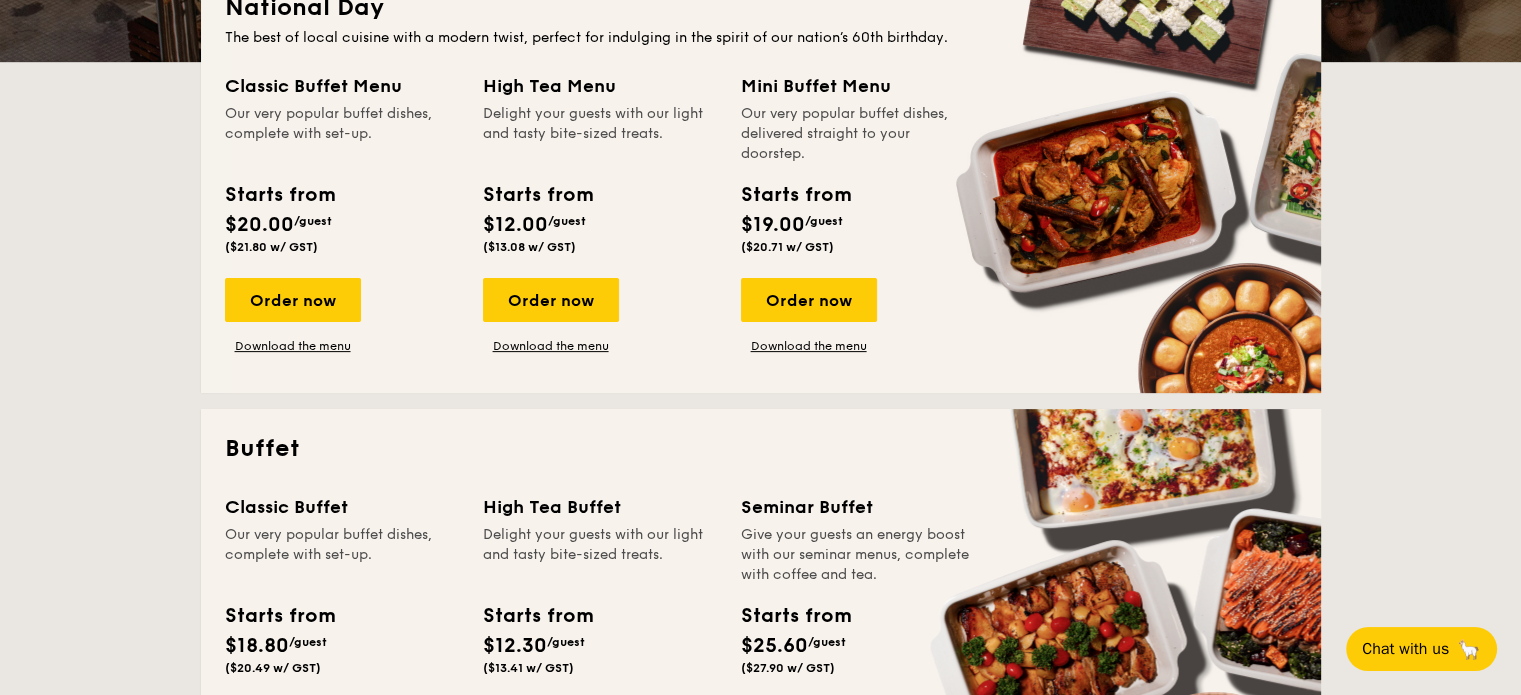 scroll, scrollTop: 467, scrollLeft: 0, axis: vertical 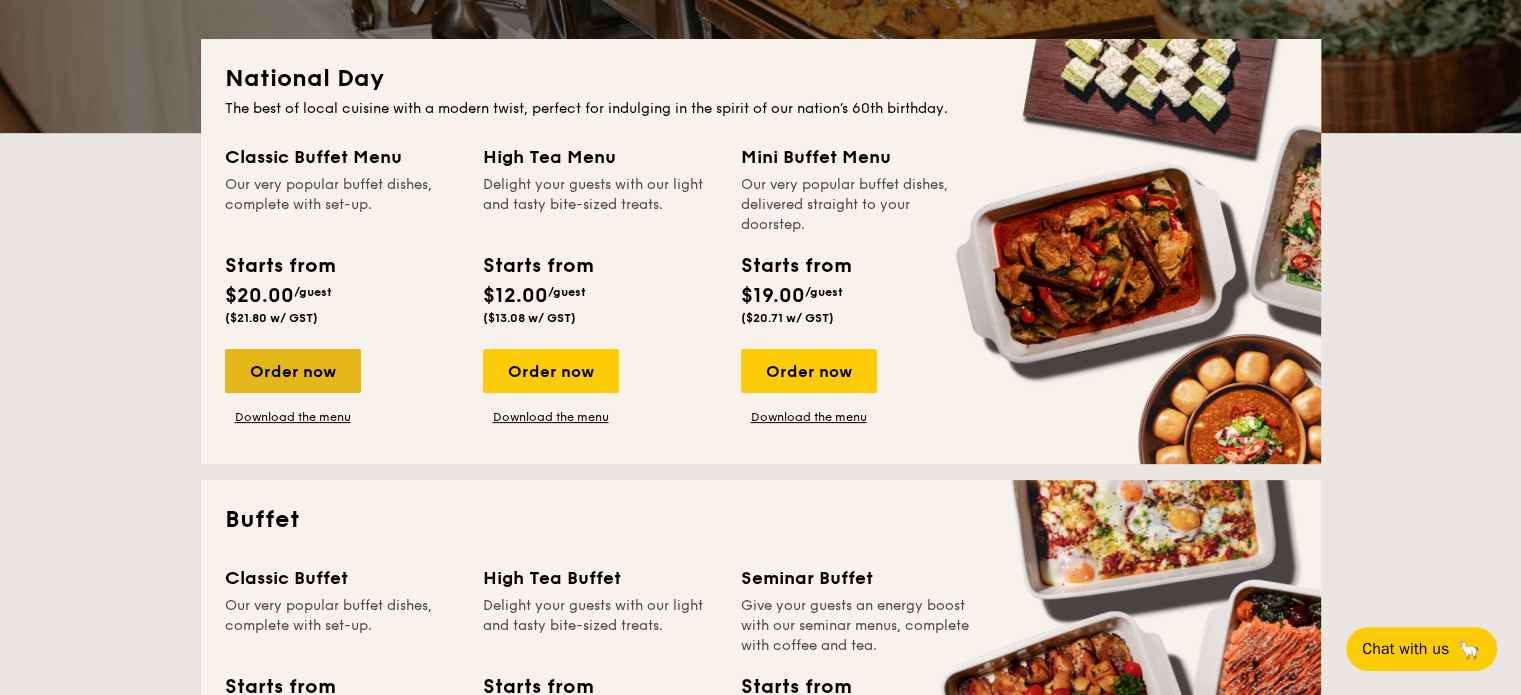 click on "Order now" at bounding box center [293, 371] 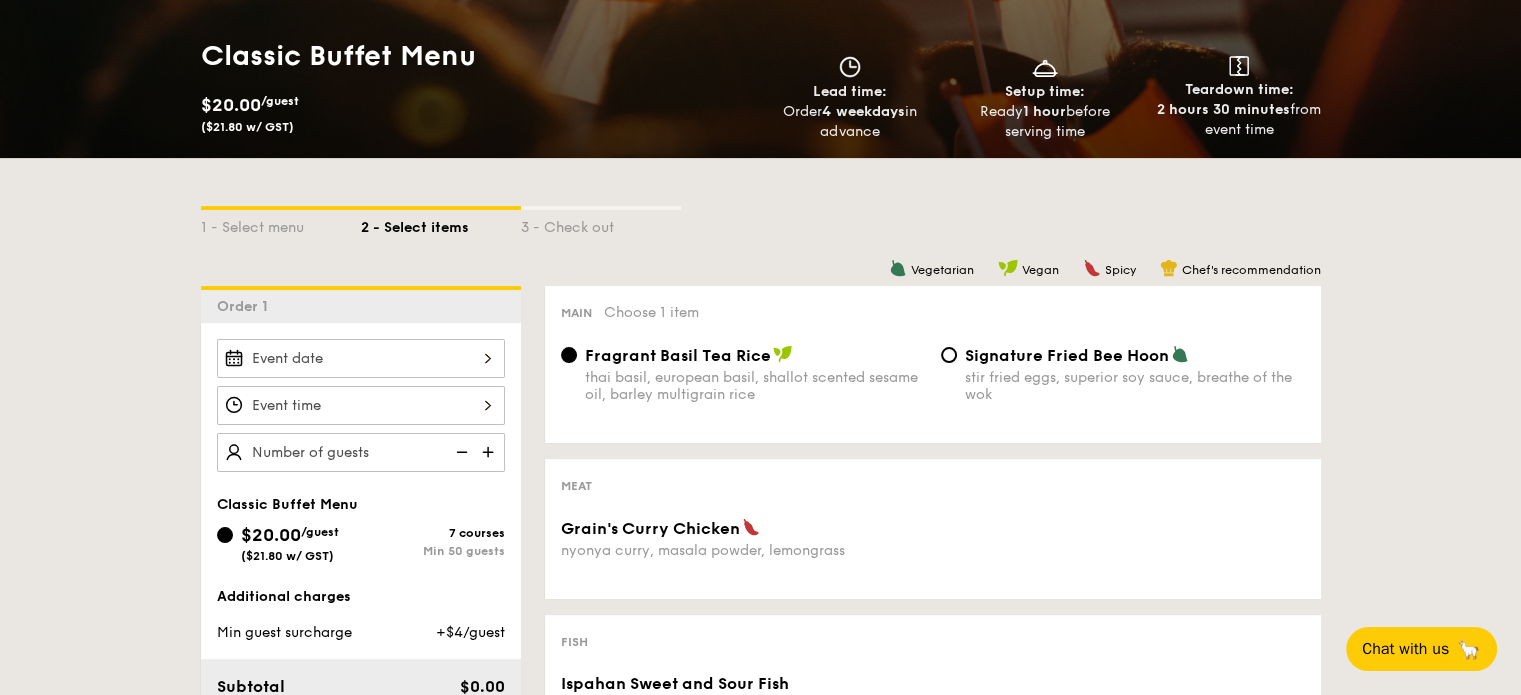 scroll, scrollTop: 233, scrollLeft: 0, axis: vertical 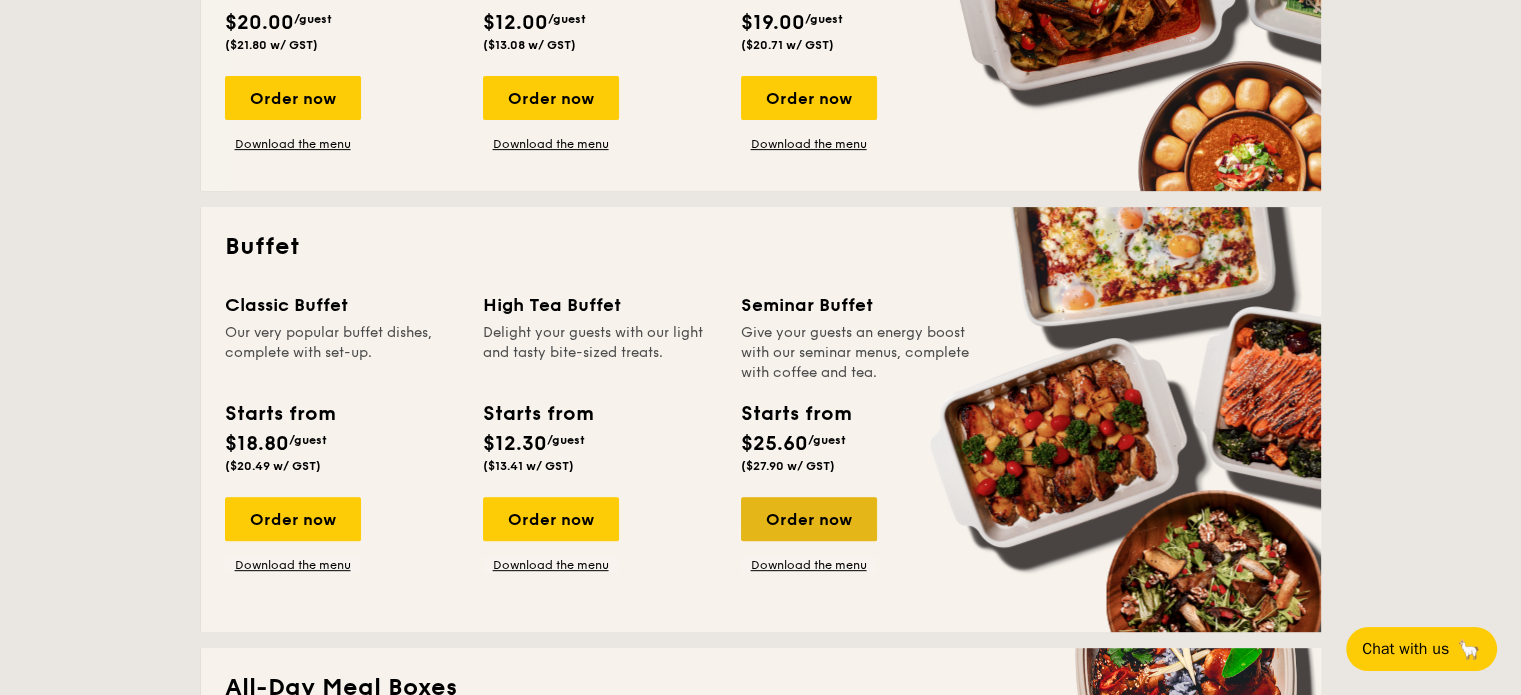 click on "Order now" at bounding box center (809, 519) 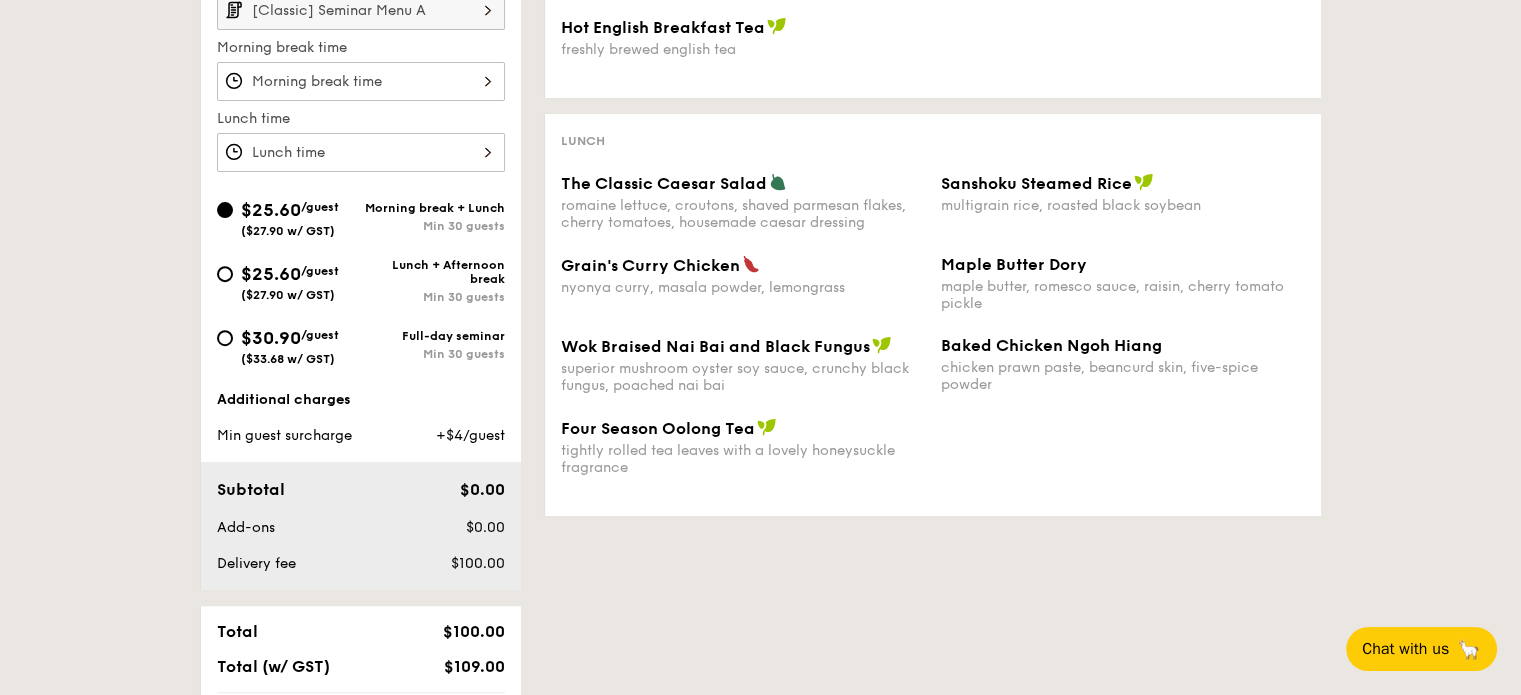 scroll, scrollTop: 0, scrollLeft: 0, axis: both 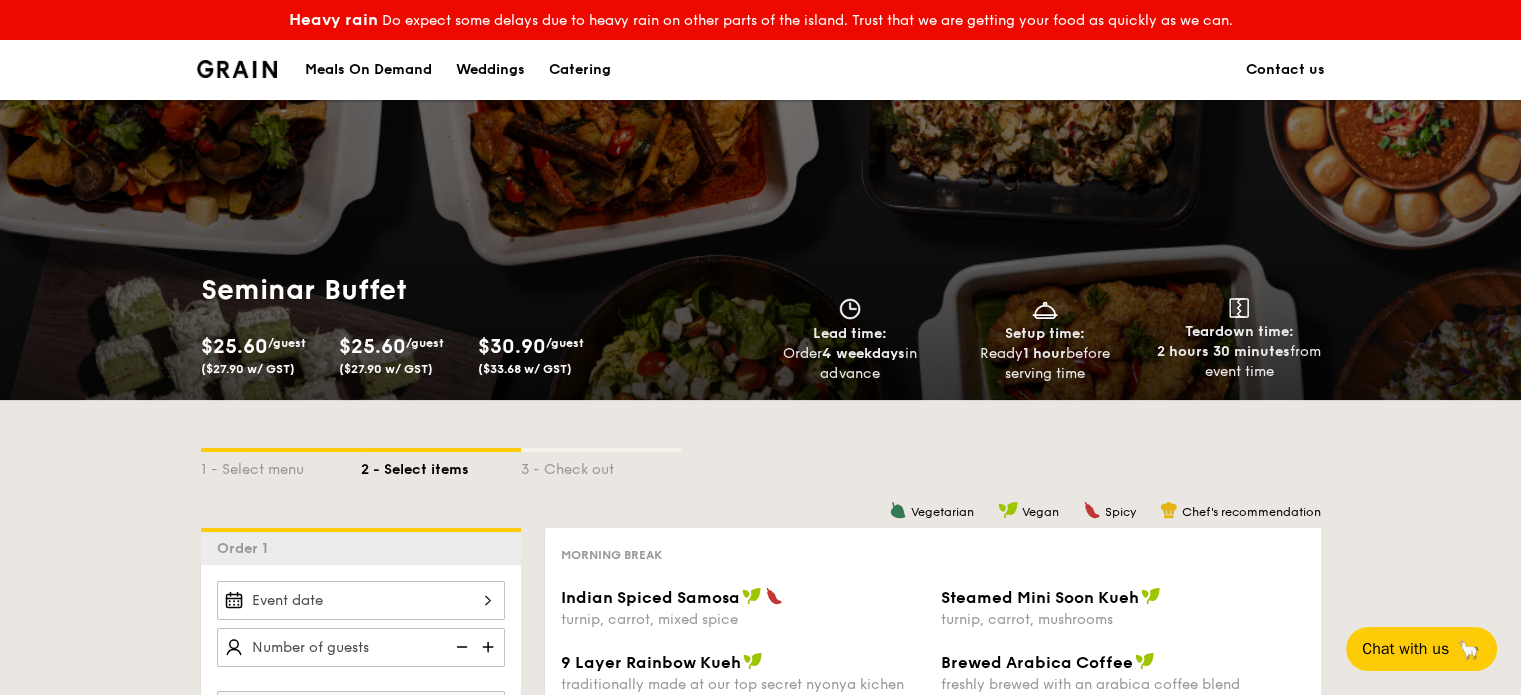click on "Catering" at bounding box center [580, 70] 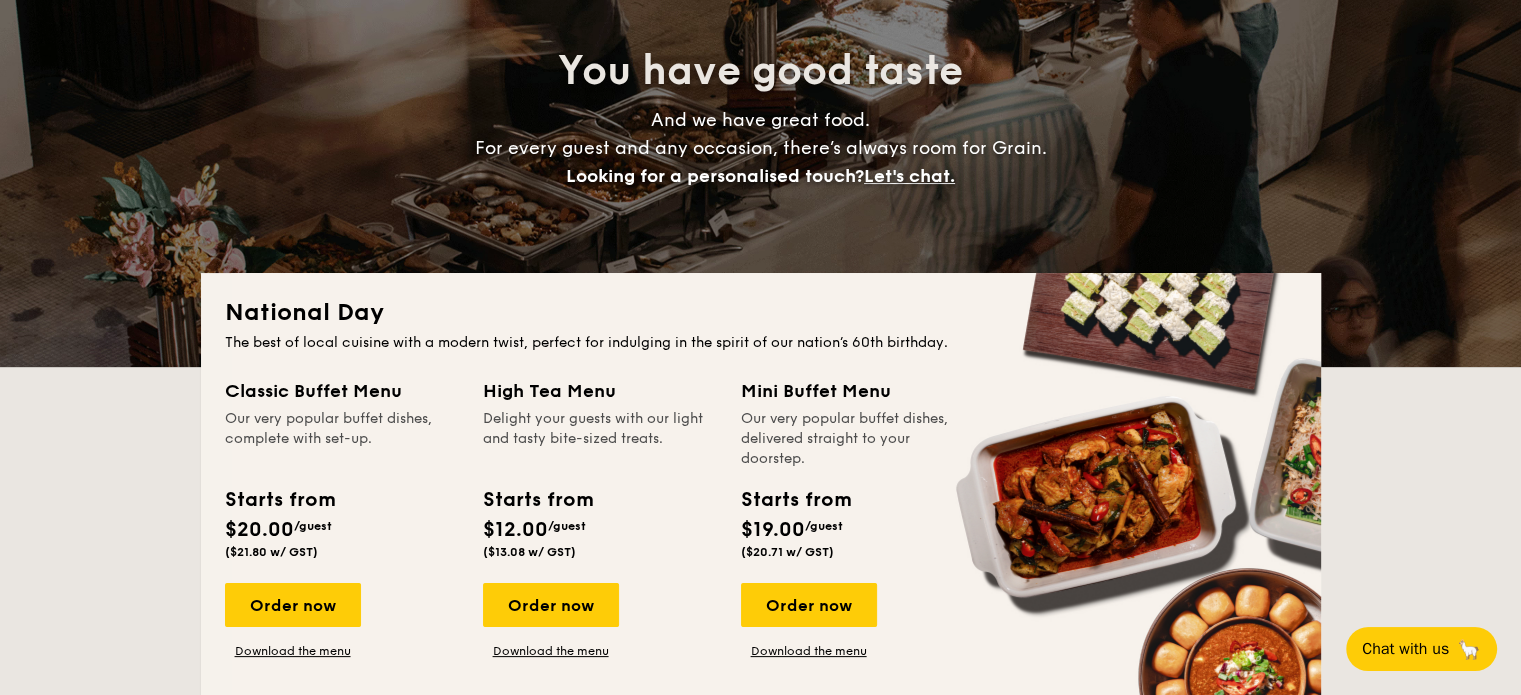 scroll, scrollTop: 466, scrollLeft: 0, axis: vertical 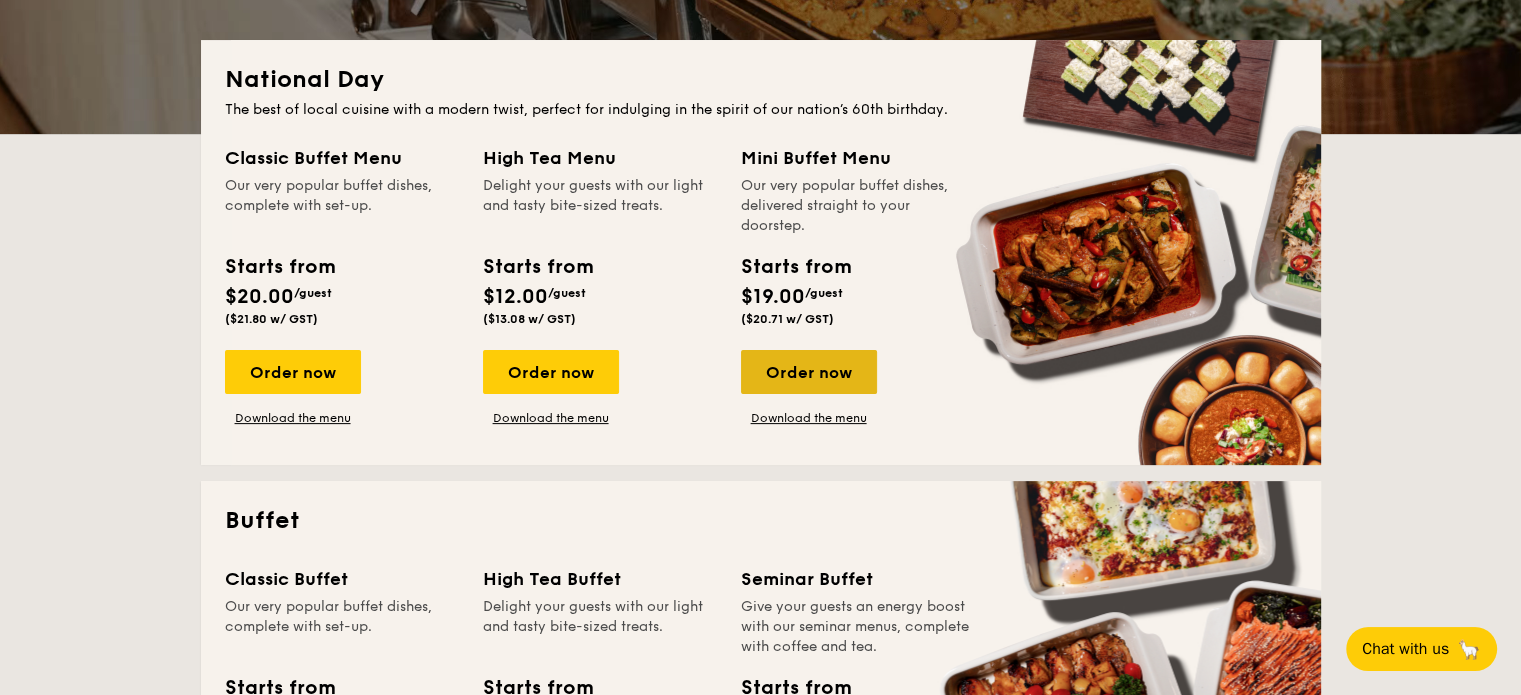 click on "Order now" at bounding box center (809, 372) 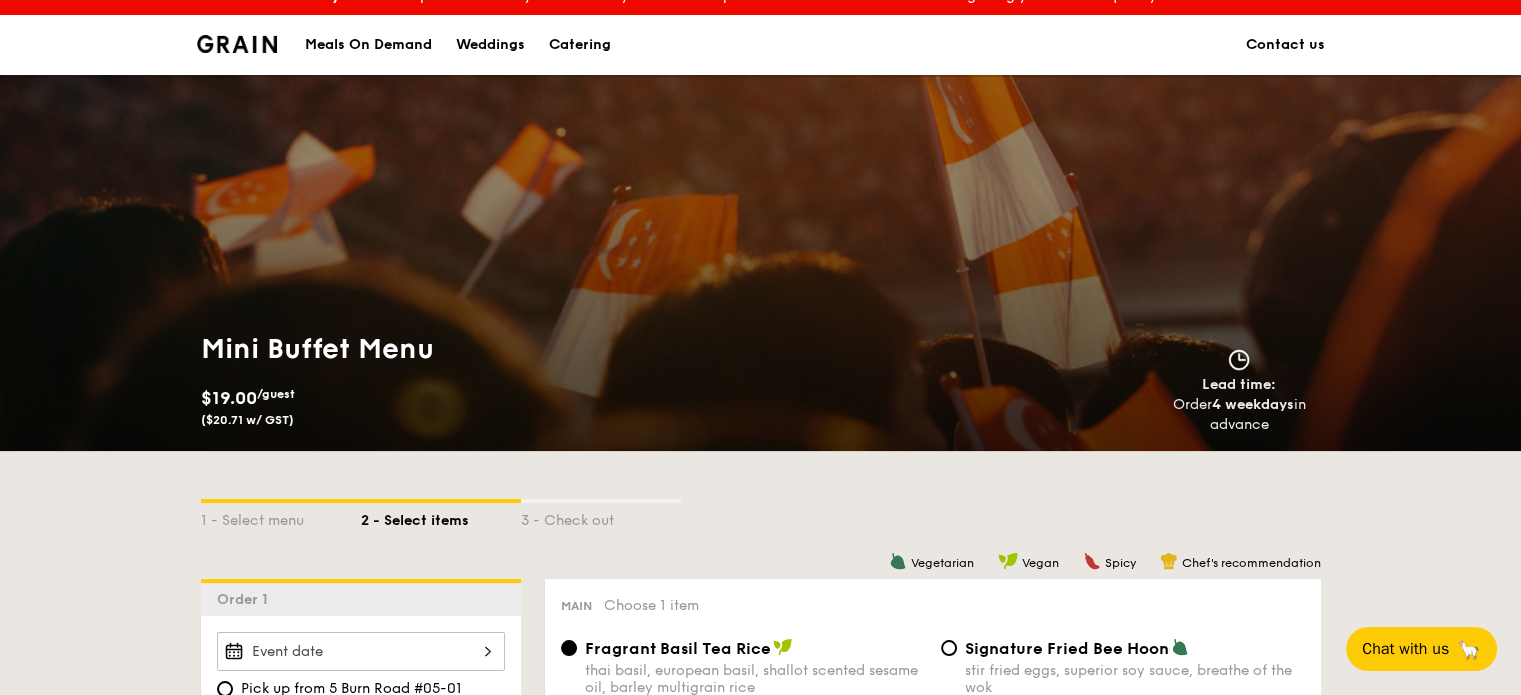 scroll, scrollTop: 0, scrollLeft: 0, axis: both 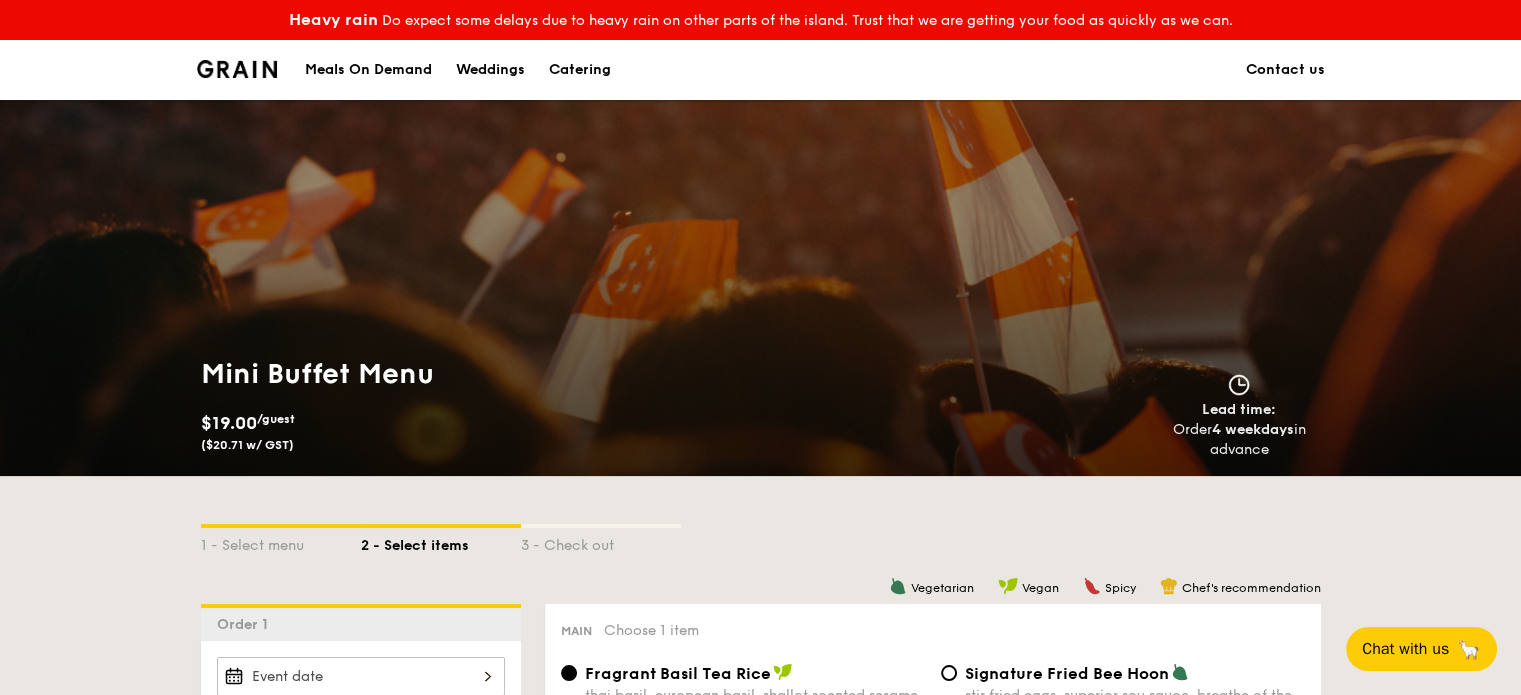 click on "Meals On Demand" at bounding box center (368, 70) 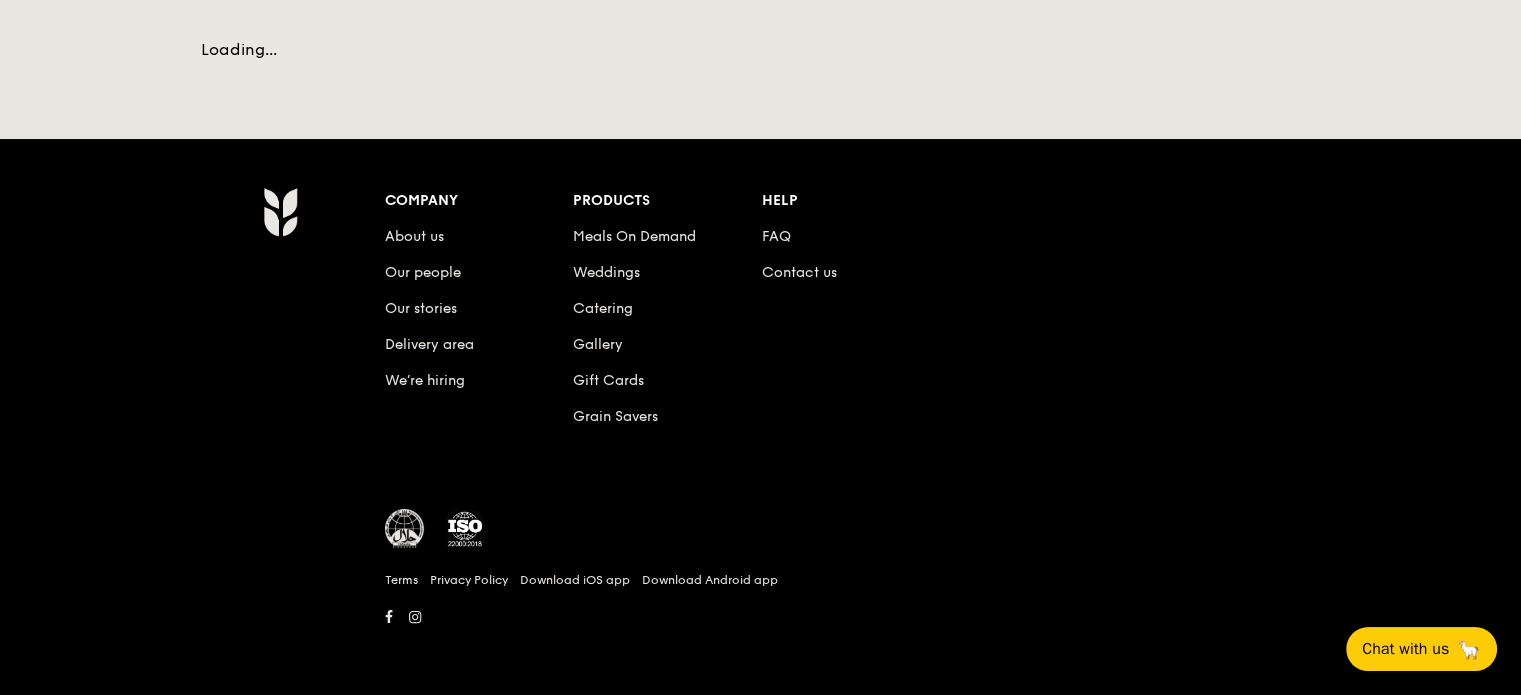 scroll, scrollTop: 0, scrollLeft: 0, axis: both 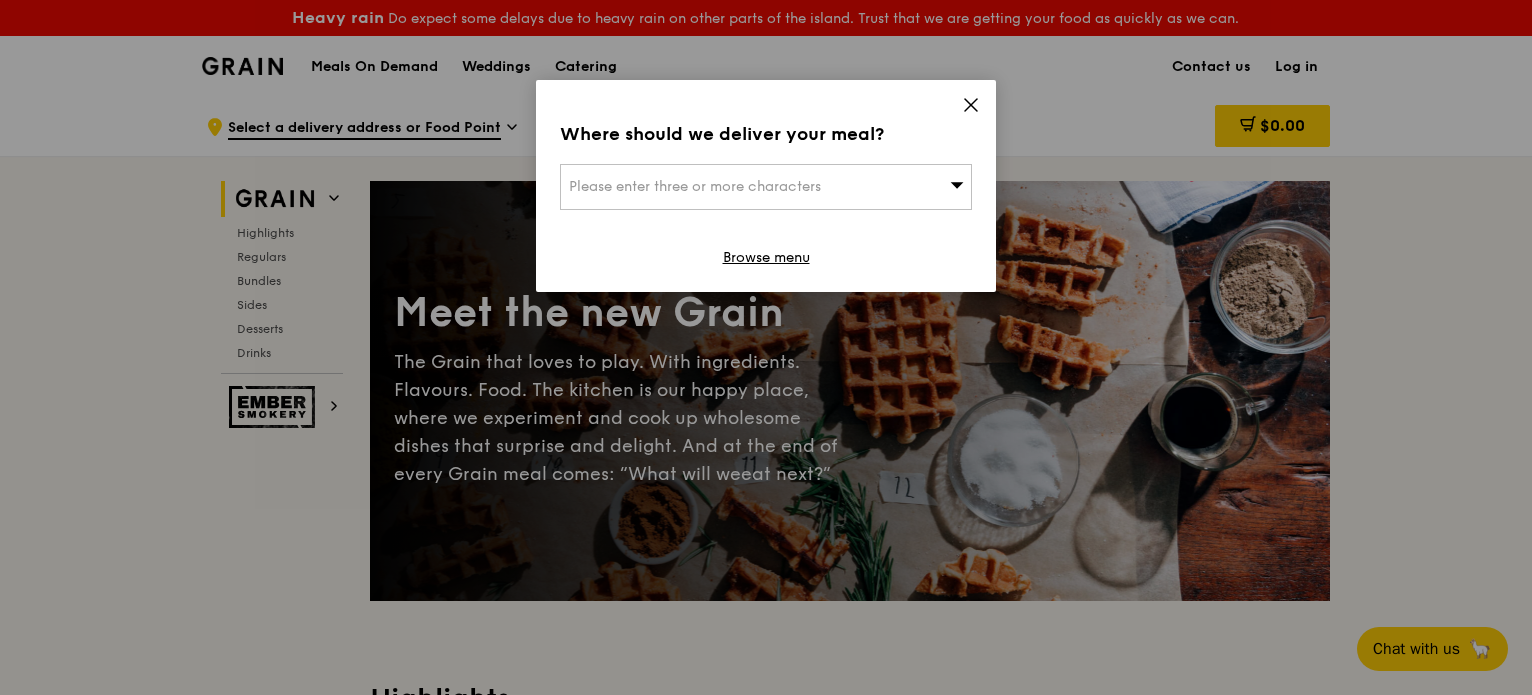 click 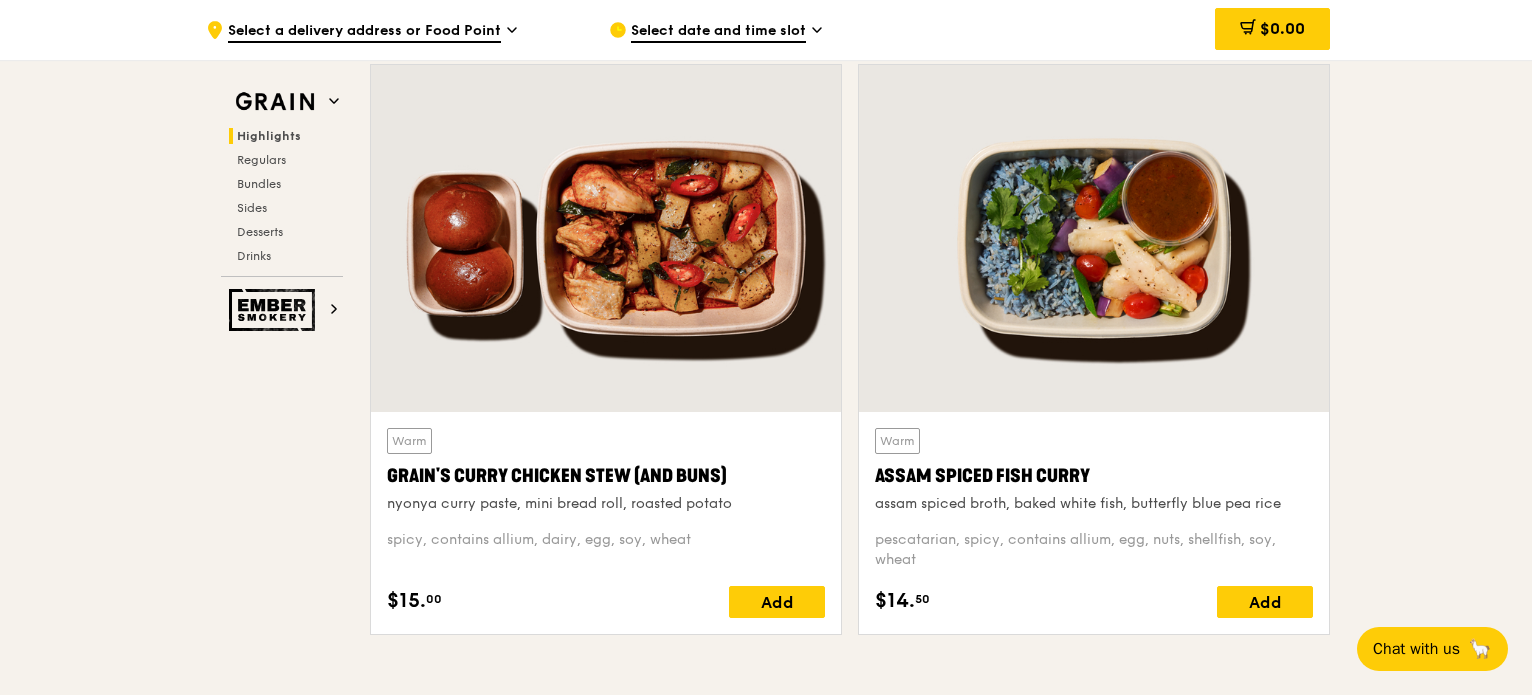 scroll, scrollTop: 0, scrollLeft: 0, axis: both 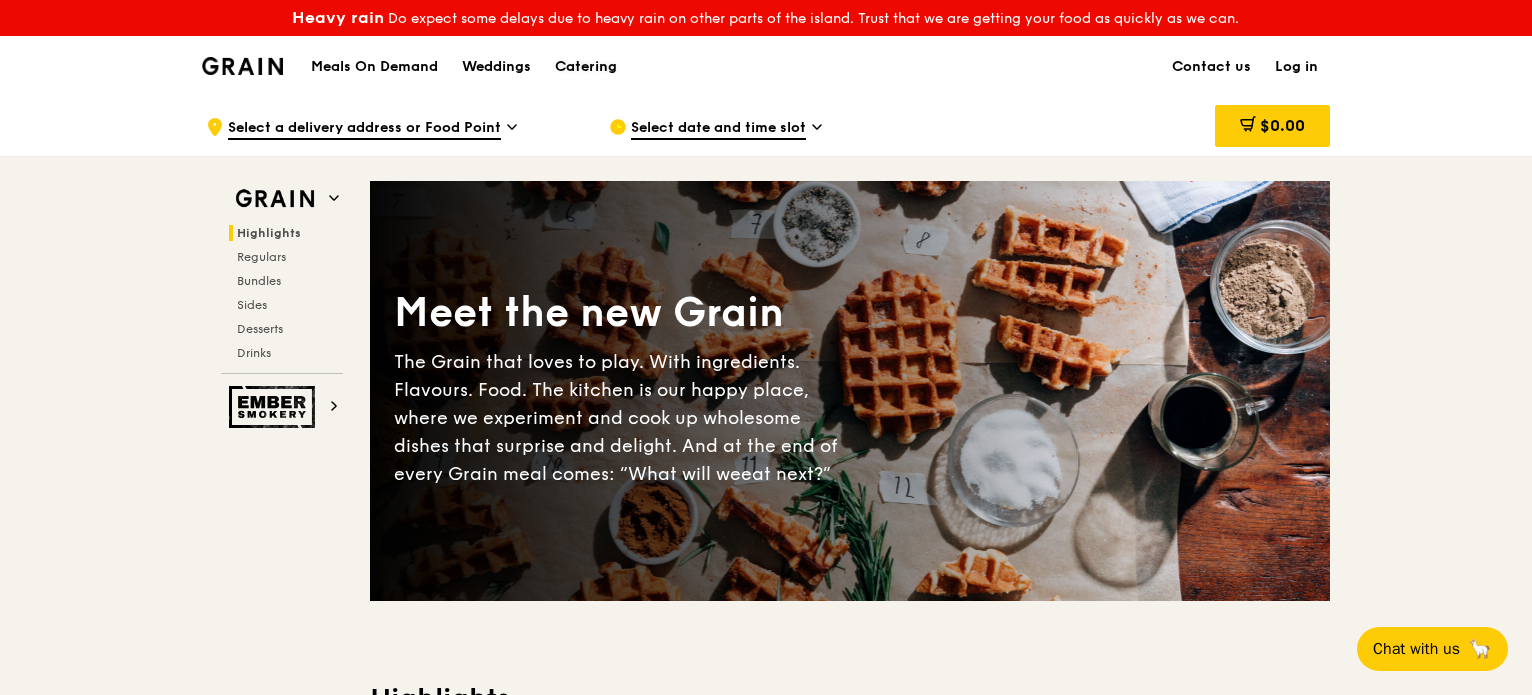 click on "Catering" at bounding box center (586, 67) 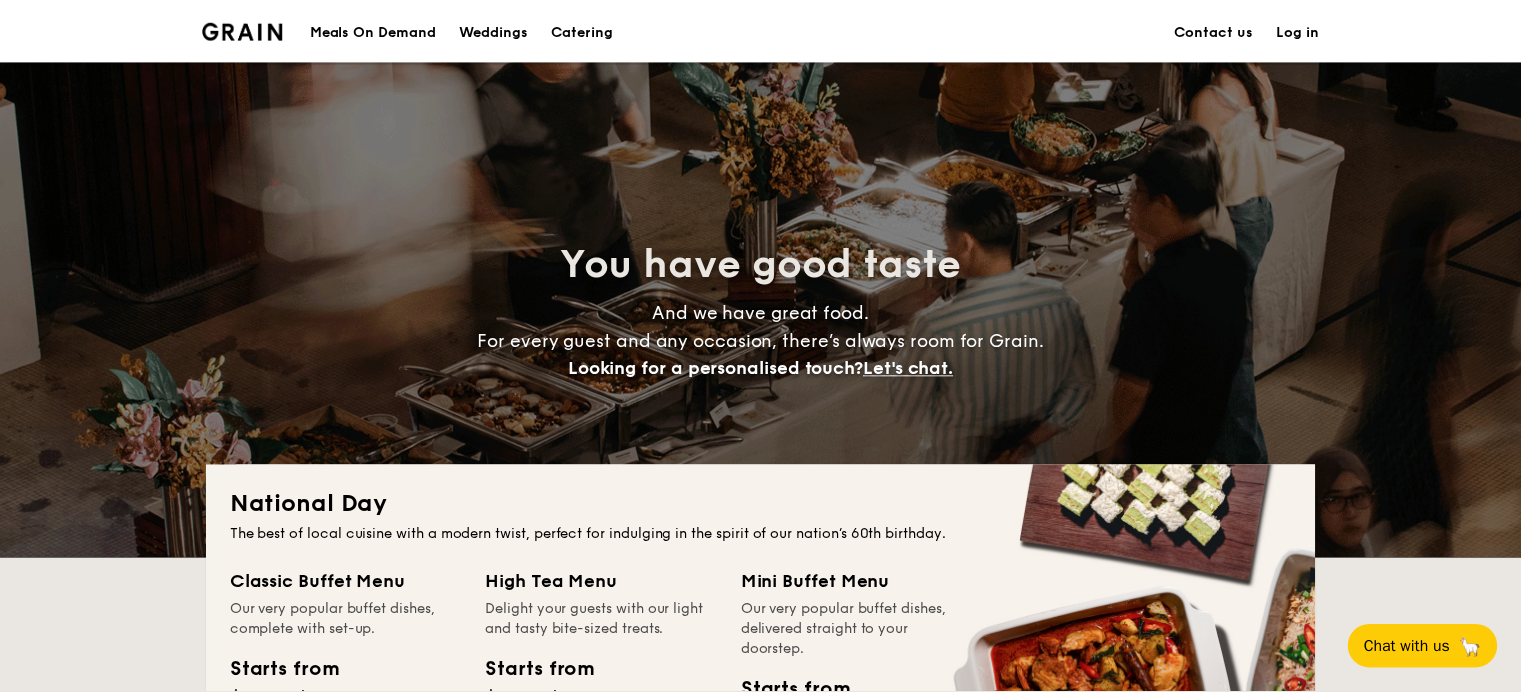 scroll, scrollTop: 0, scrollLeft: 0, axis: both 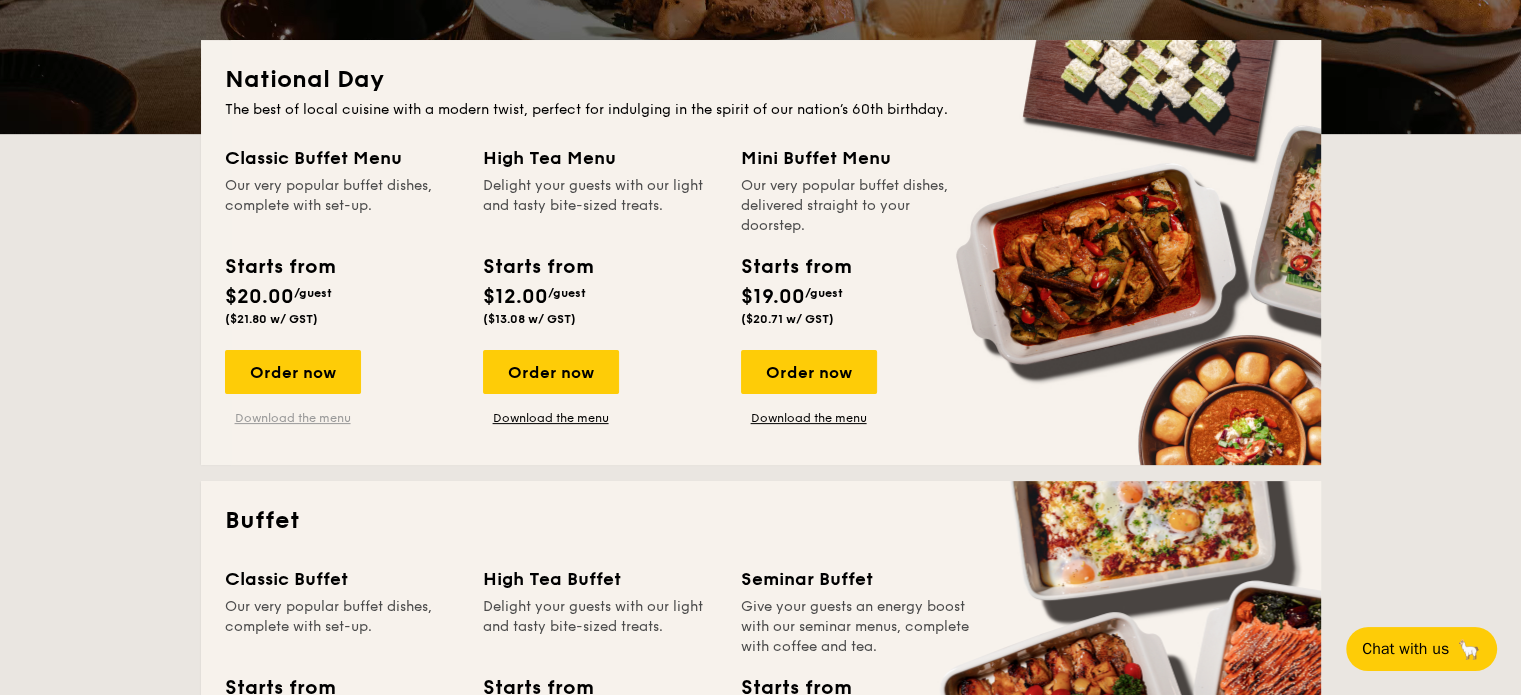 click on "Download the menu" at bounding box center [293, 418] 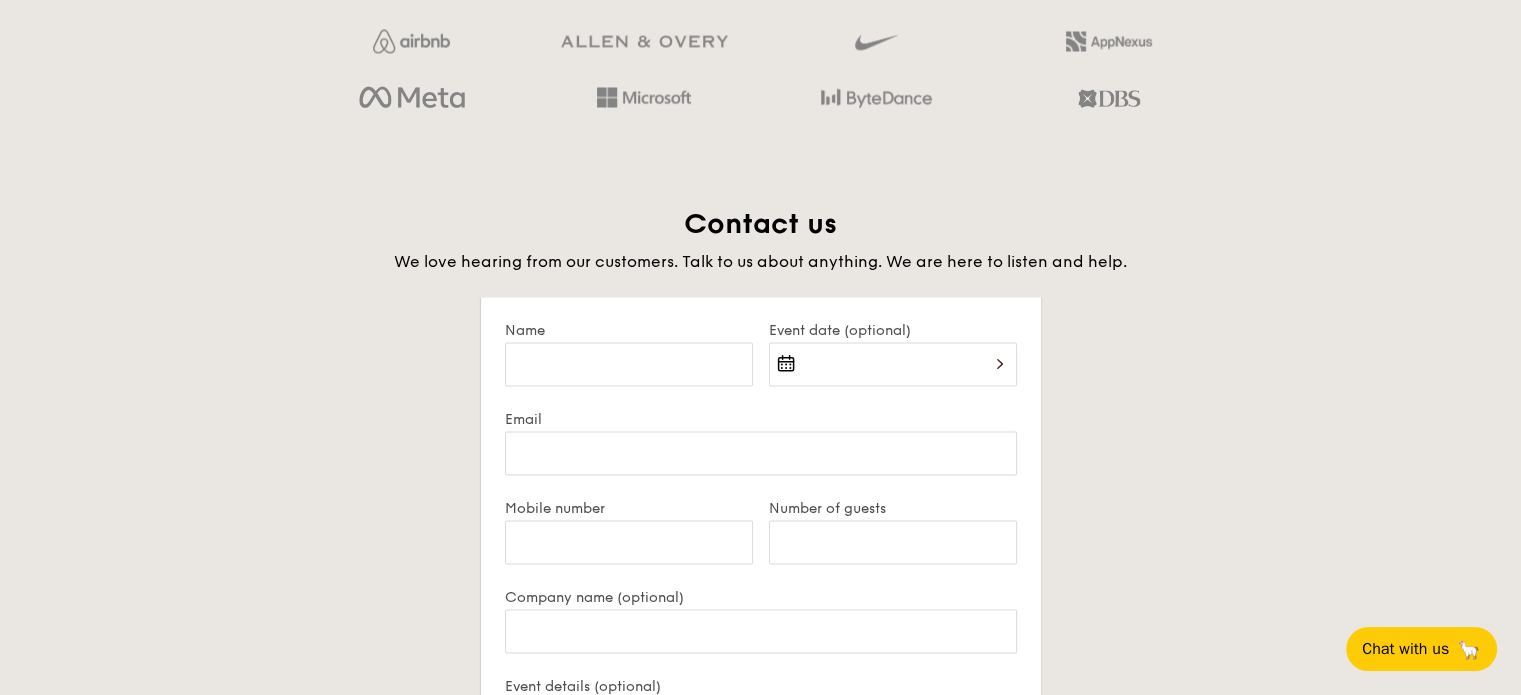 scroll, scrollTop: 3733, scrollLeft: 0, axis: vertical 